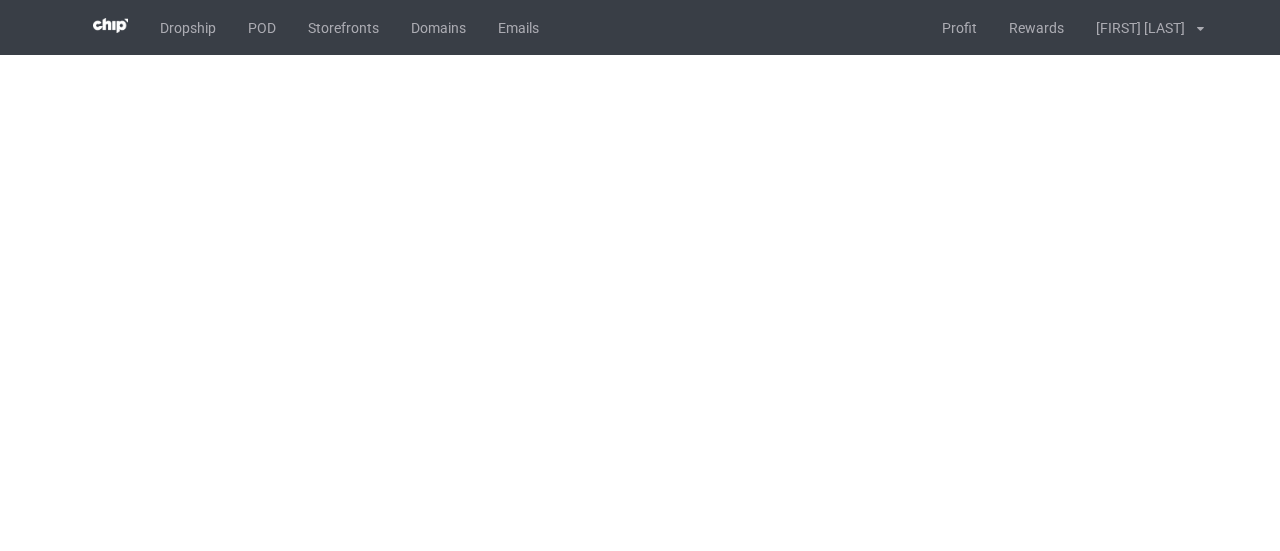 scroll, scrollTop: 0, scrollLeft: 0, axis: both 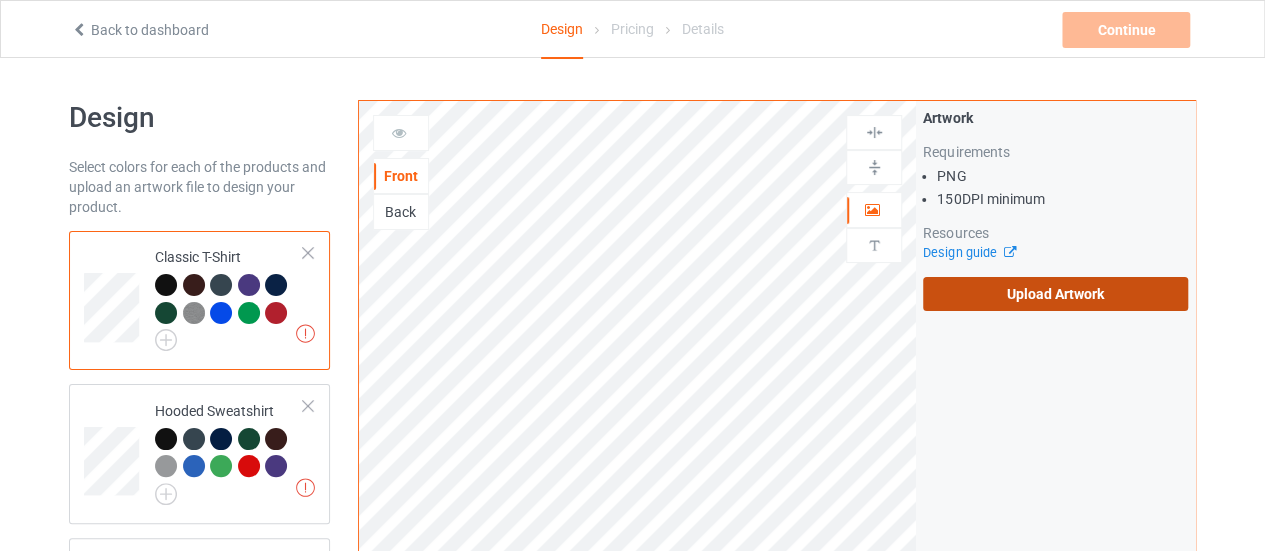 click on "Upload Artwork" at bounding box center [1055, 294] 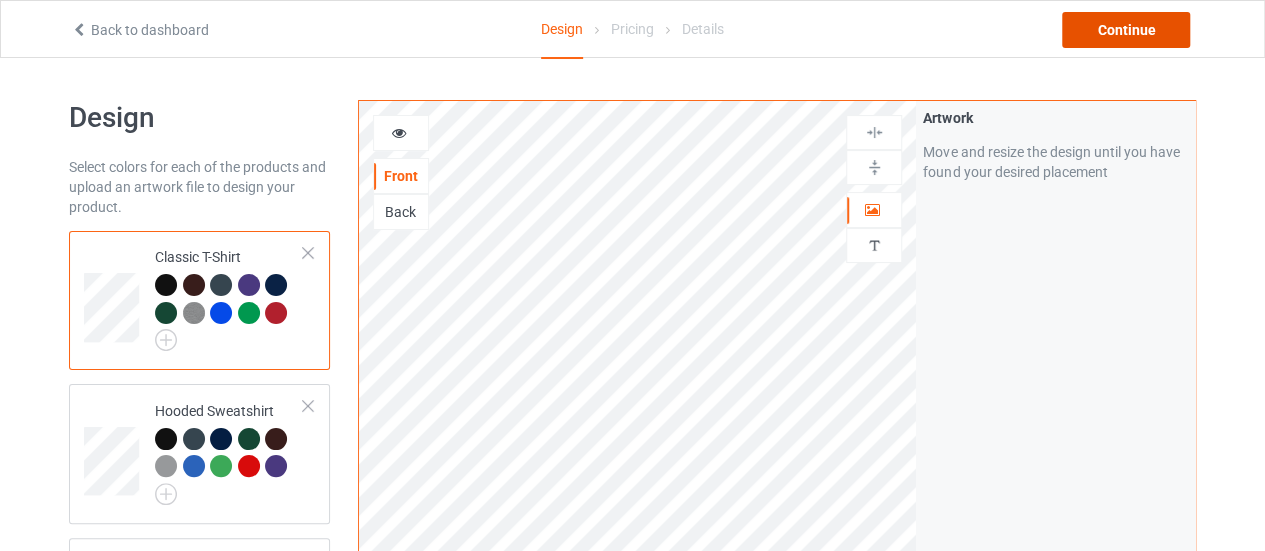 click on "Continue" at bounding box center (1126, 30) 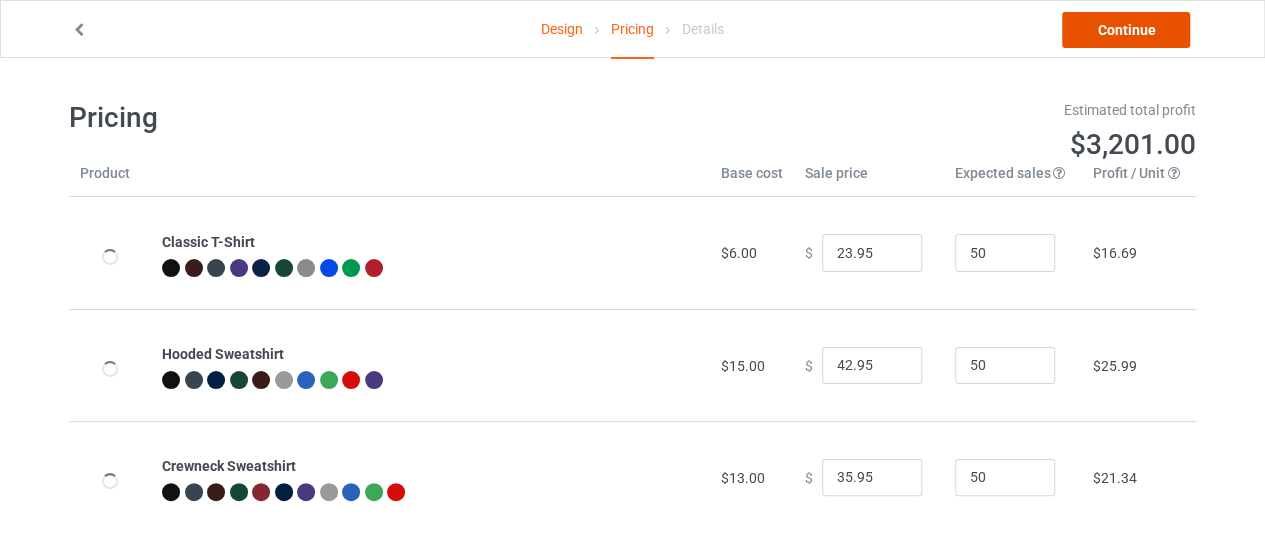 click on "Continue" at bounding box center [1126, 30] 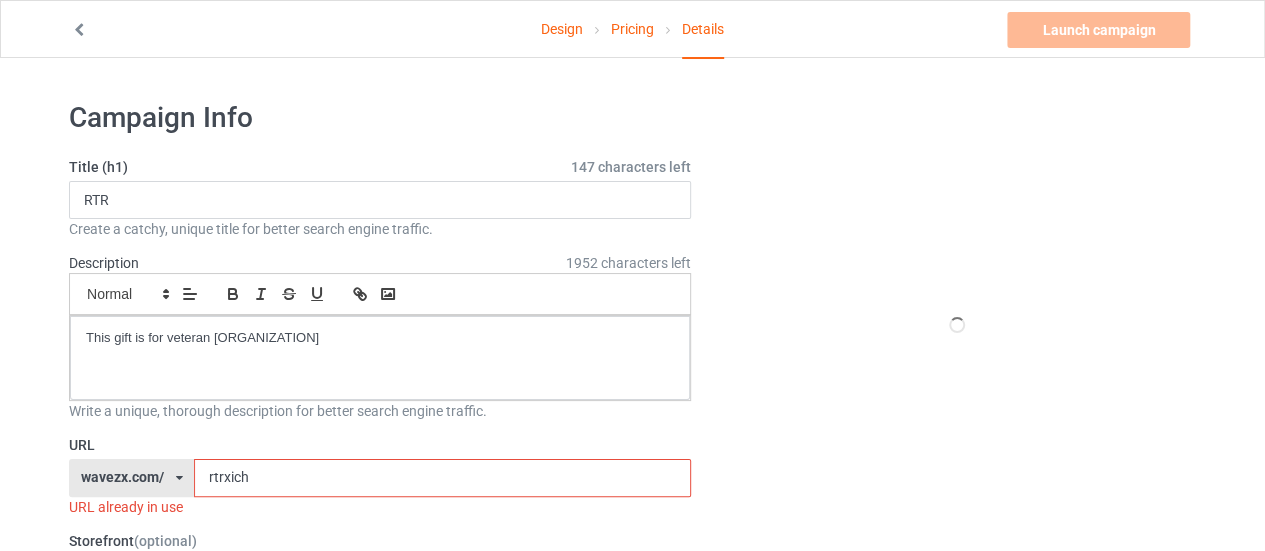 click on "rtrxich" at bounding box center (442, 478) 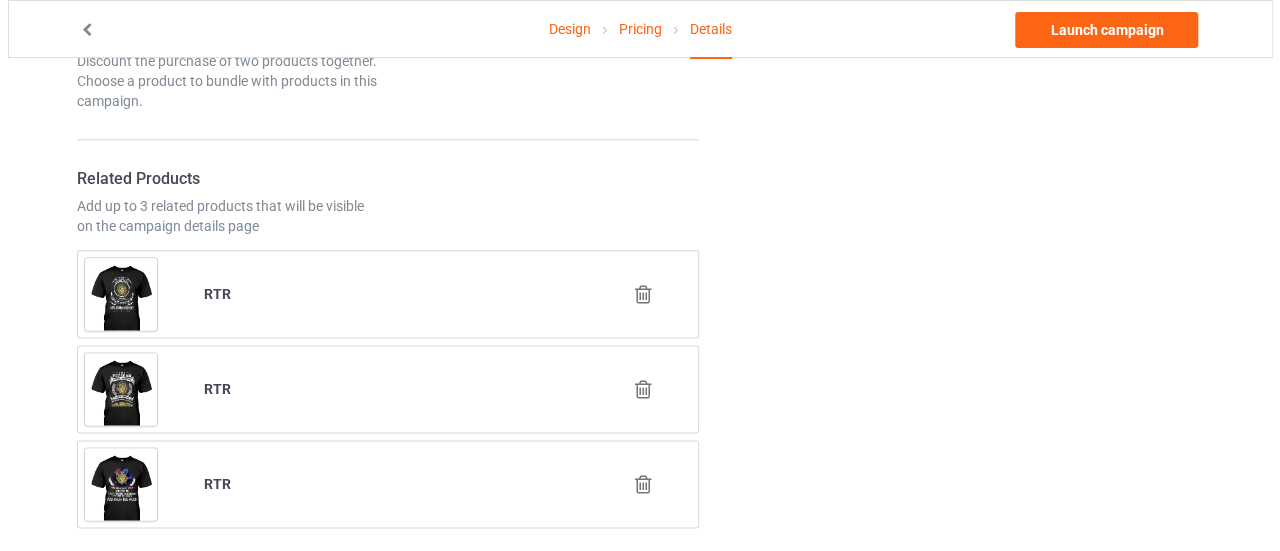 scroll, scrollTop: 1113, scrollLeft: 0, axis: vertical 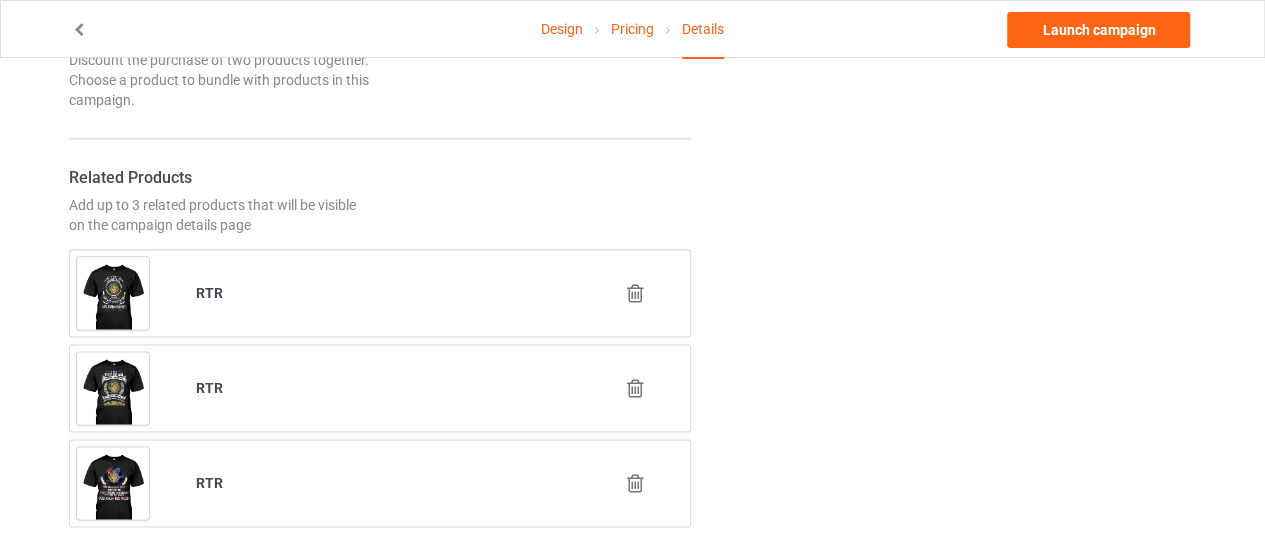 type on "rtrchoose" 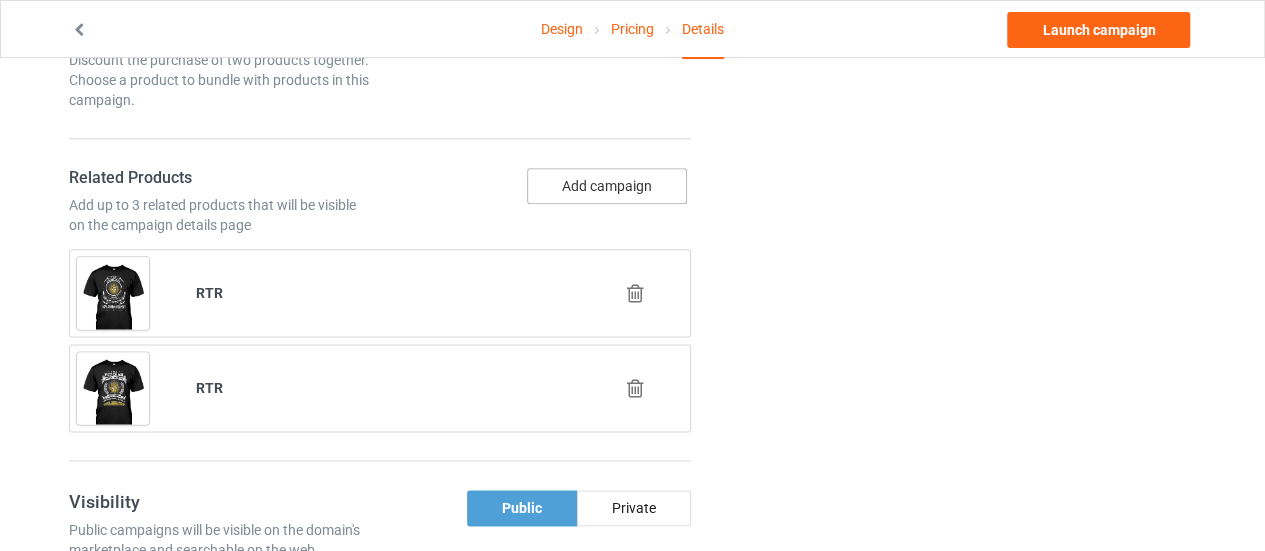 click on "Add campaign" at bounding box center (607, 186) 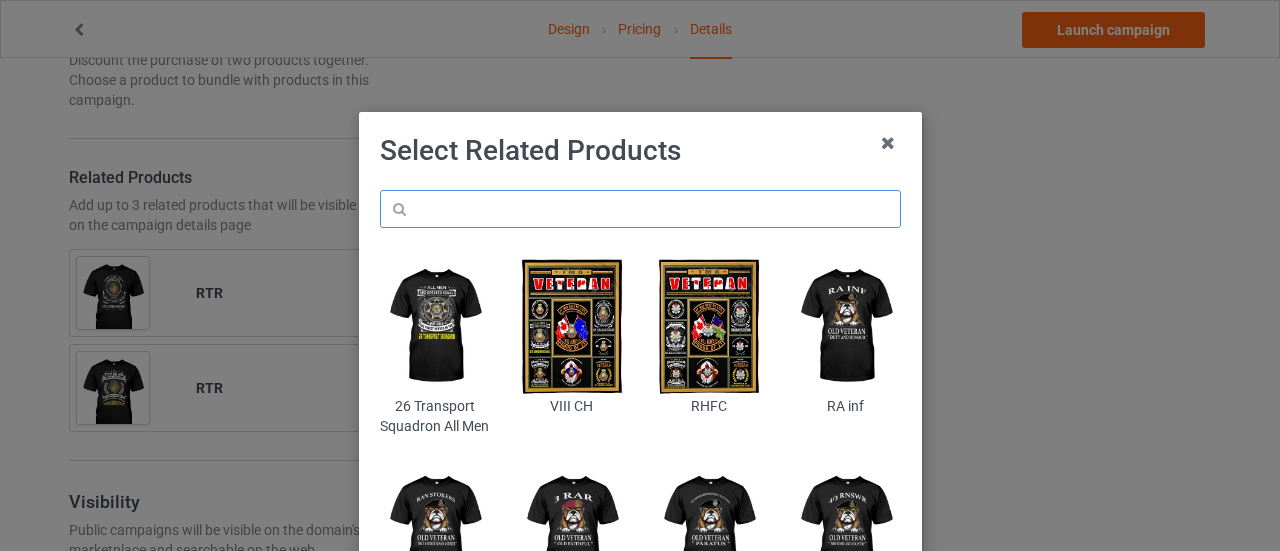 click at bounding box center (640, 209) 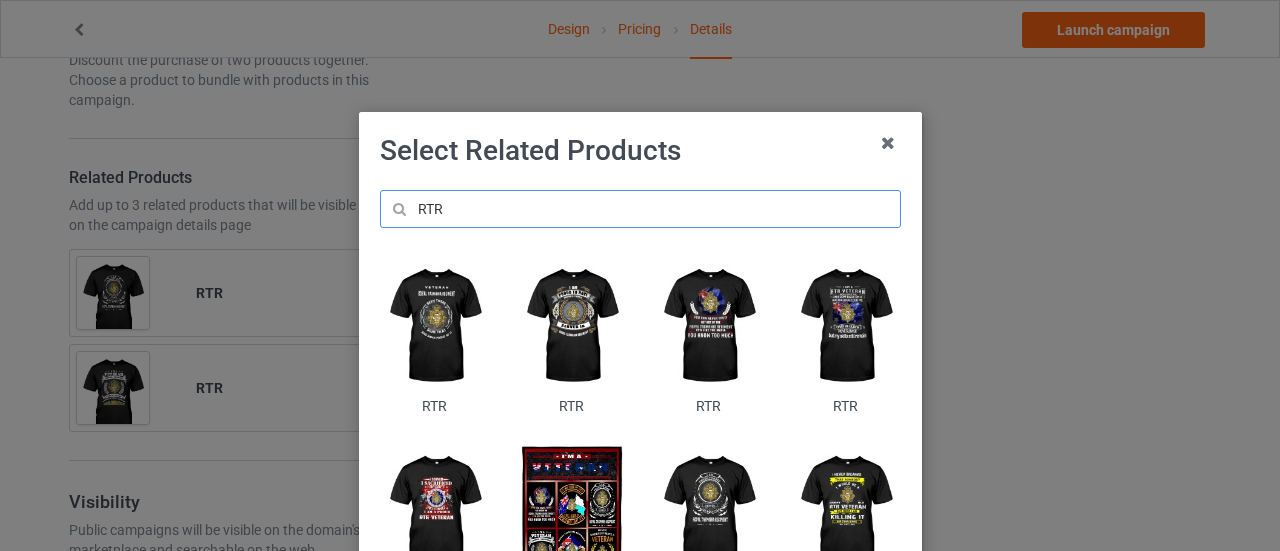 type on "RTR" 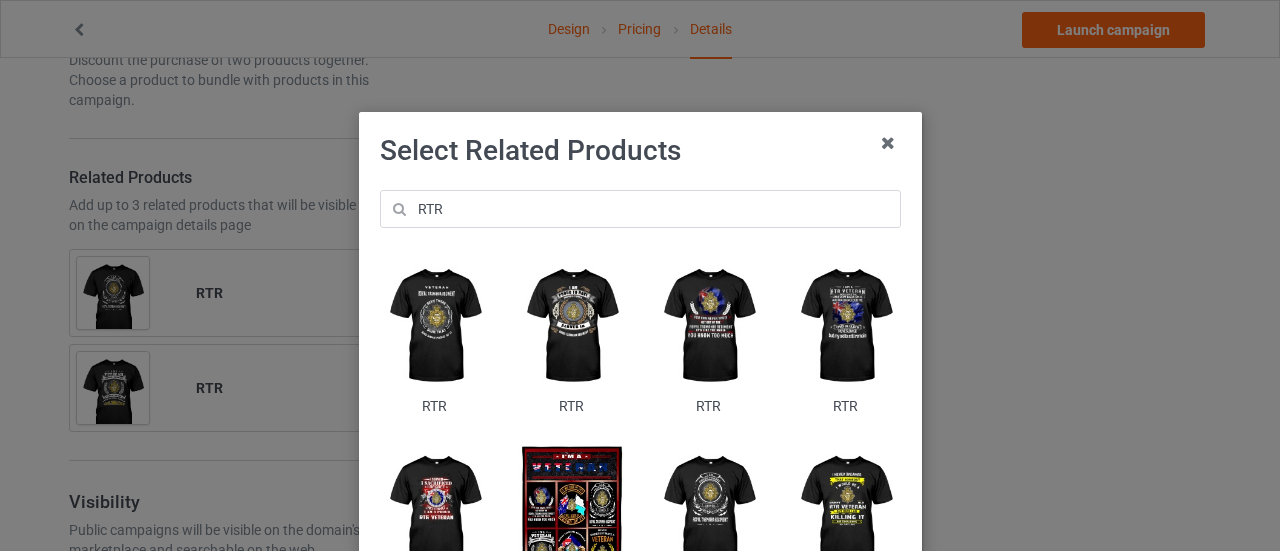 click at bounding box center [571, 326] 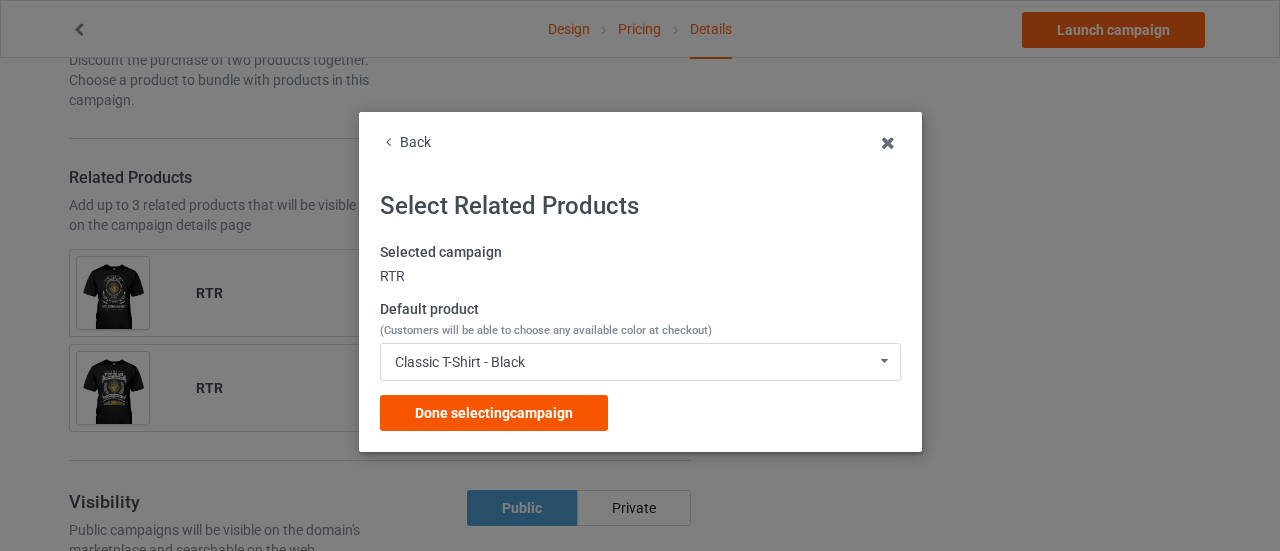 click on "Done selecting  campaign" at bounding box center [494, 413] 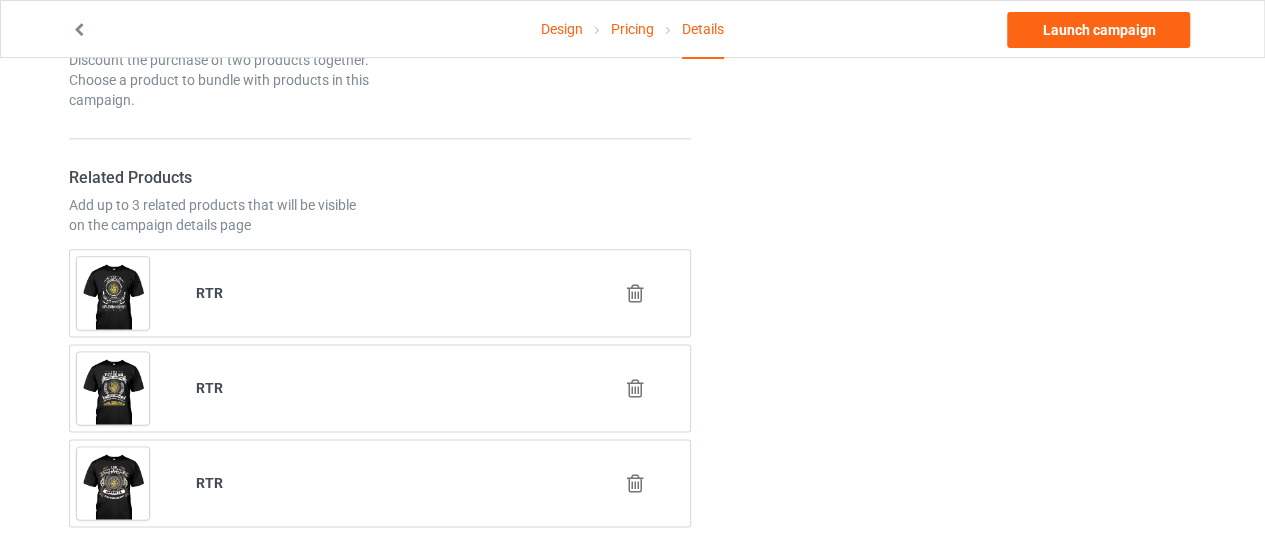 click at bounding box center (635, 293) 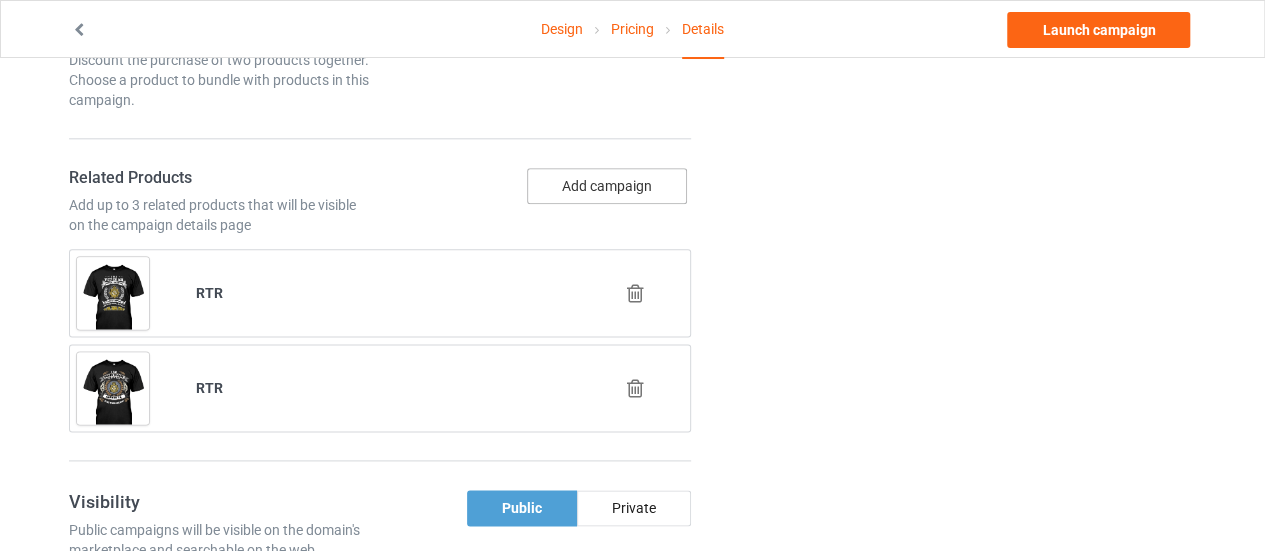 click on "Add campaign" at bounding box center [607, 186] 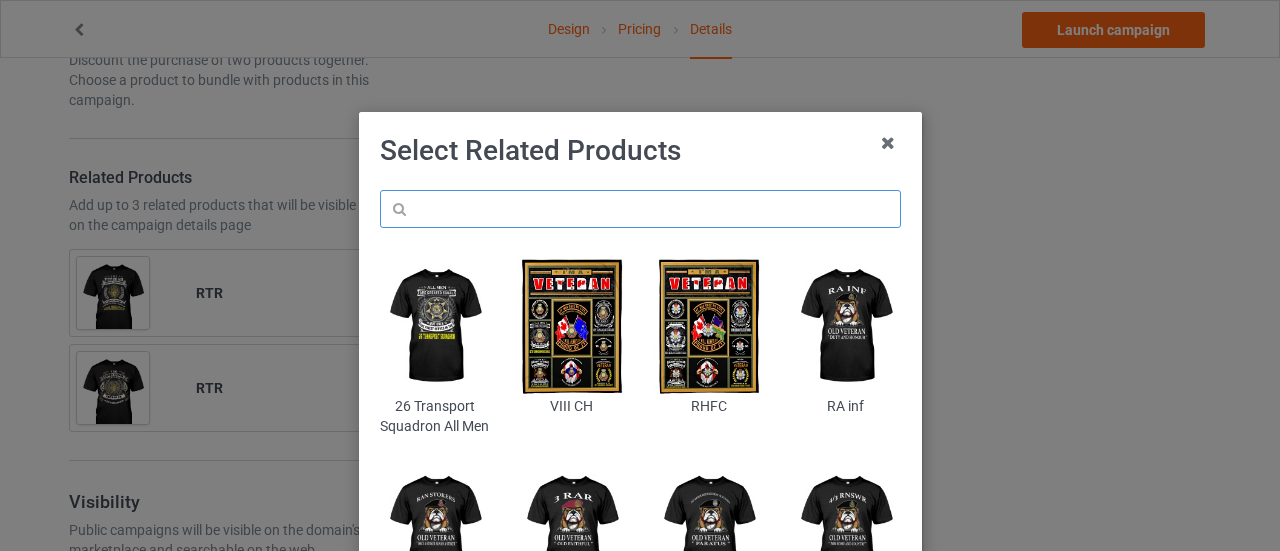click at bounding box center [640, 209] 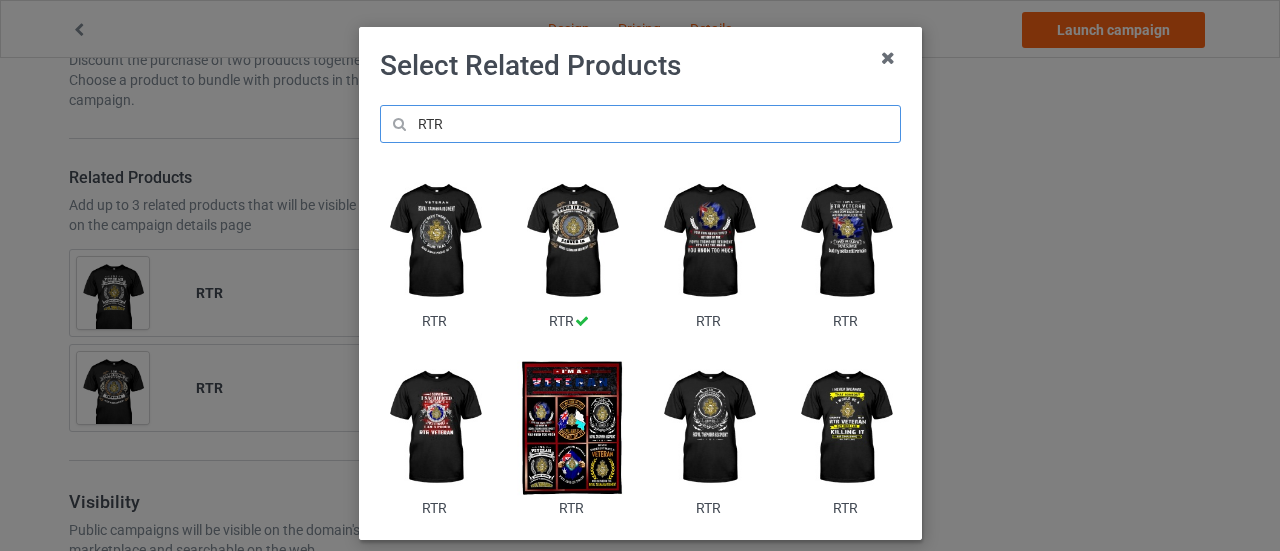 scroll, scrollTop: 90, scrollLeft: 0, axis: vertical 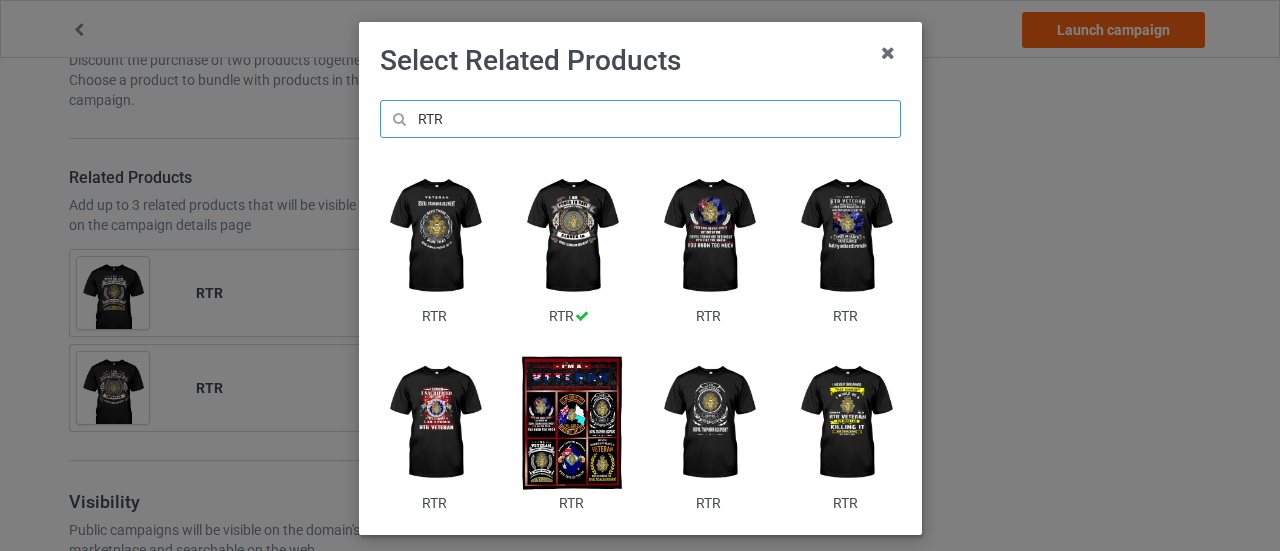 type on "RTR" 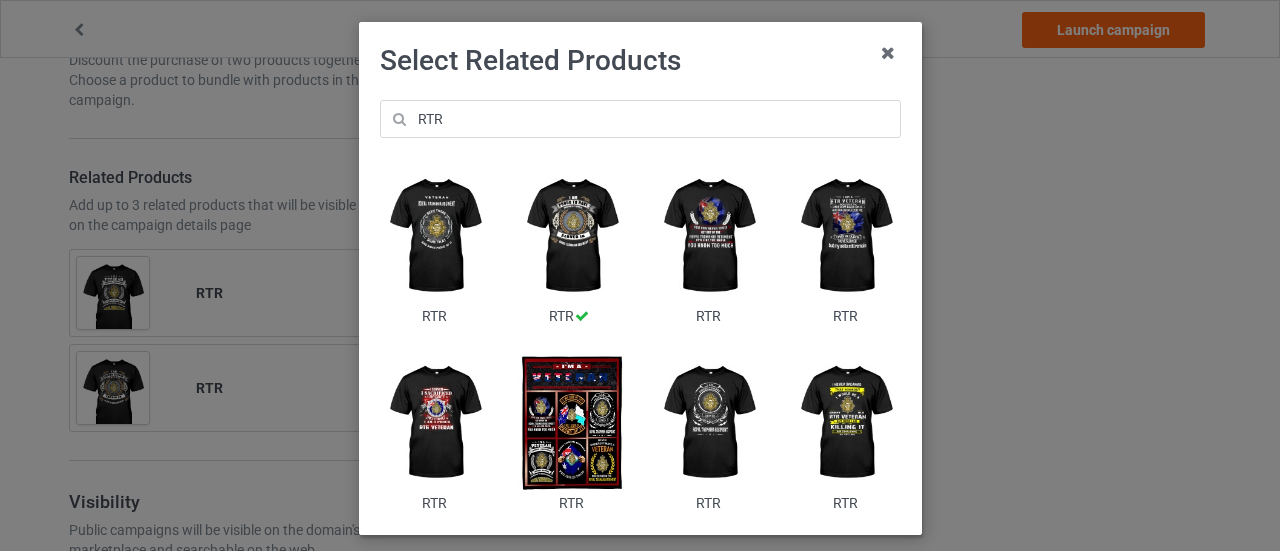 click at bounding box center (708, 236) 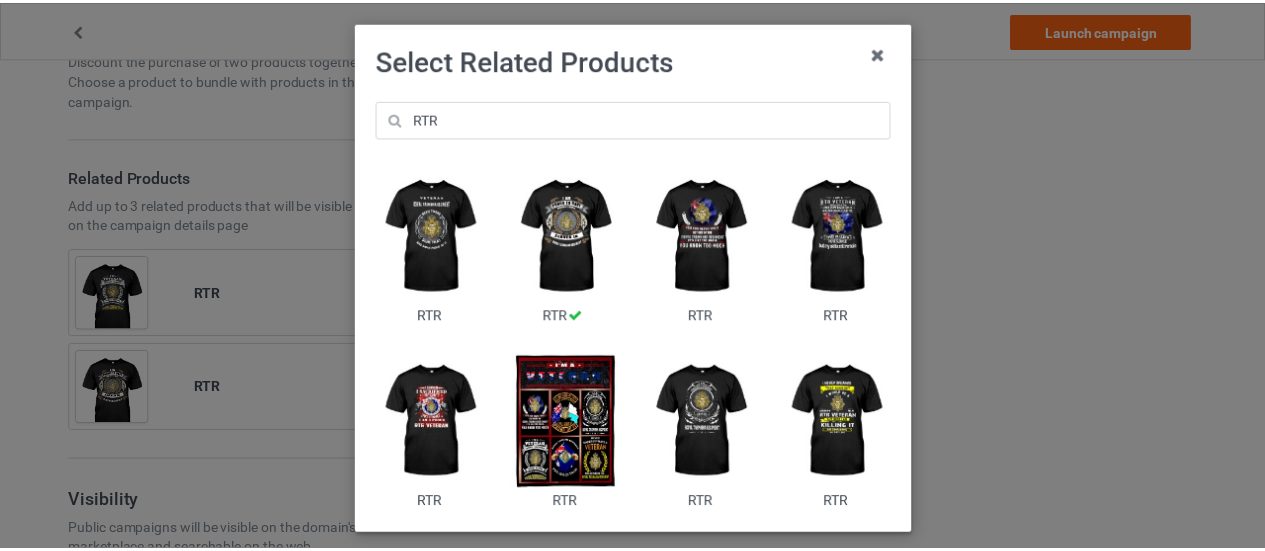 scroll, scrollTop: 0, scrollLeft: 0, axis: both 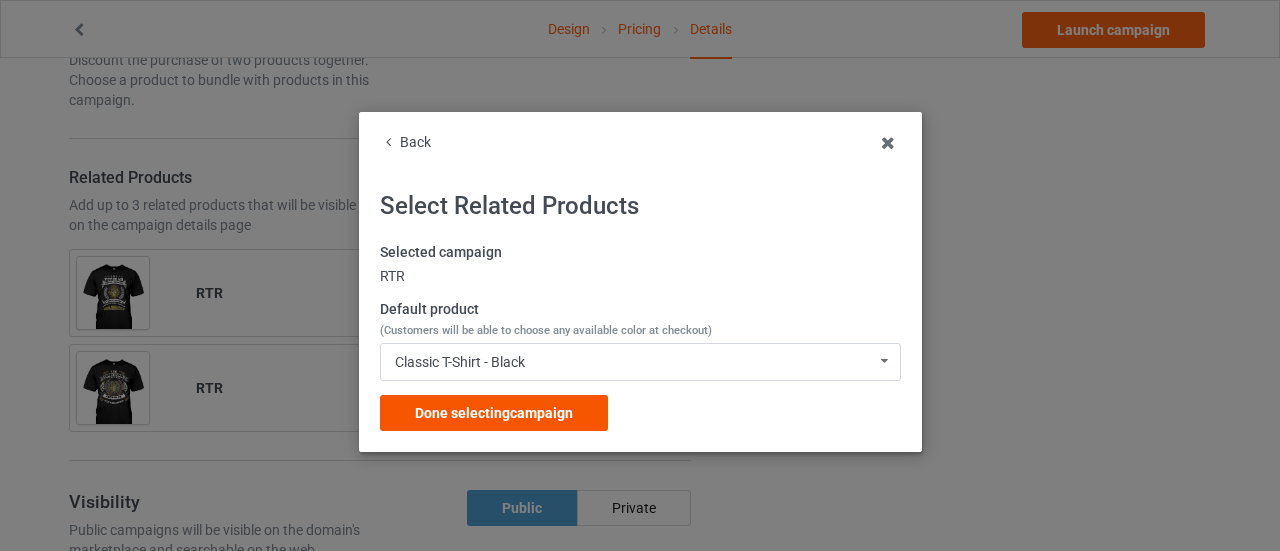 click on "Done selecting  campaign" at bounding box center [494, 413] 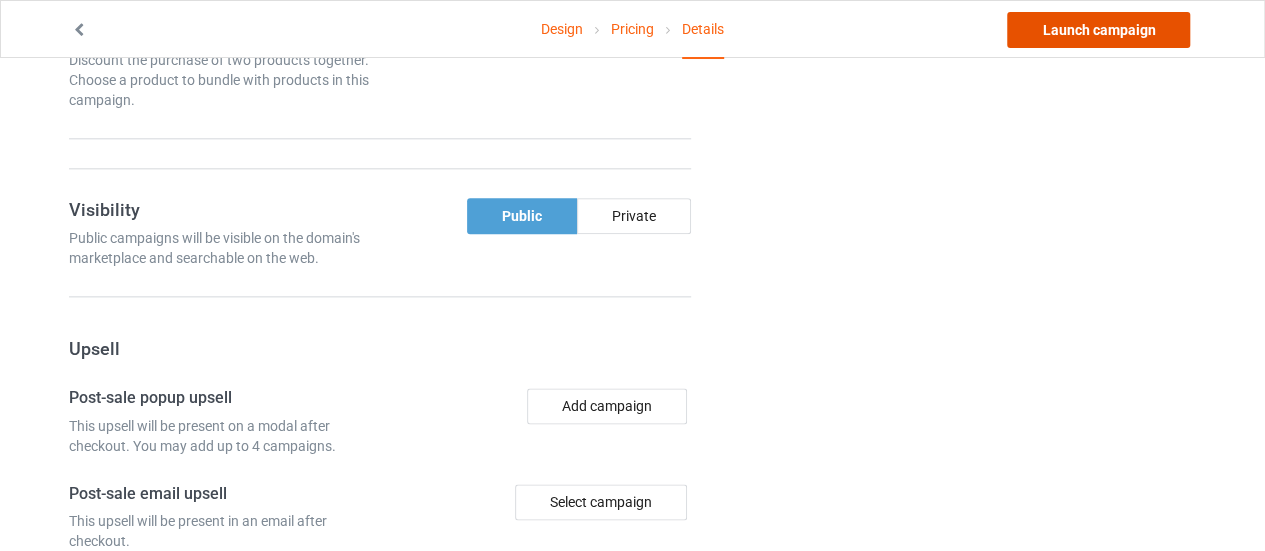 click on "Launch campaign" at bounding box center (1098, 30) 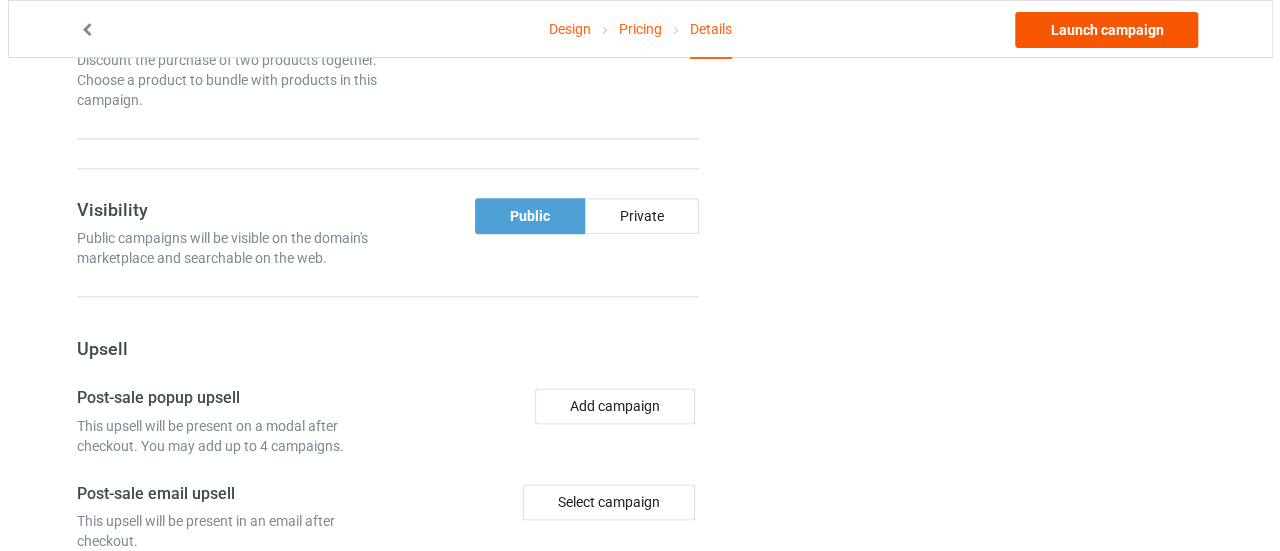 scroll, scrollTop: 0, scrollLeft: 0, axis: both 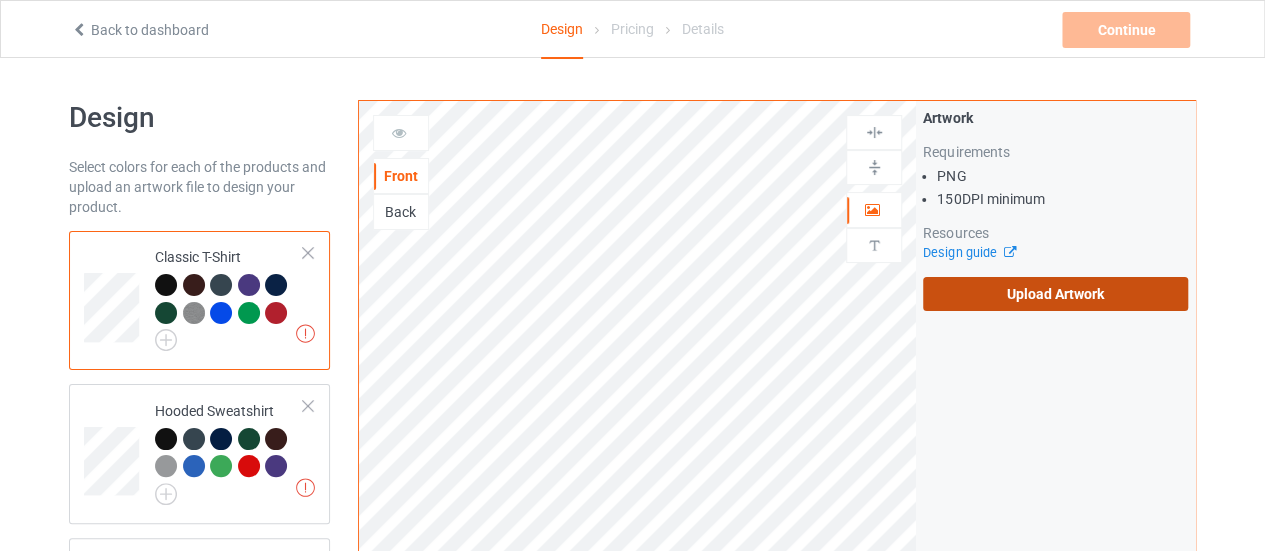 click on "Upload Artwork" at bounding box center (1055, 294) 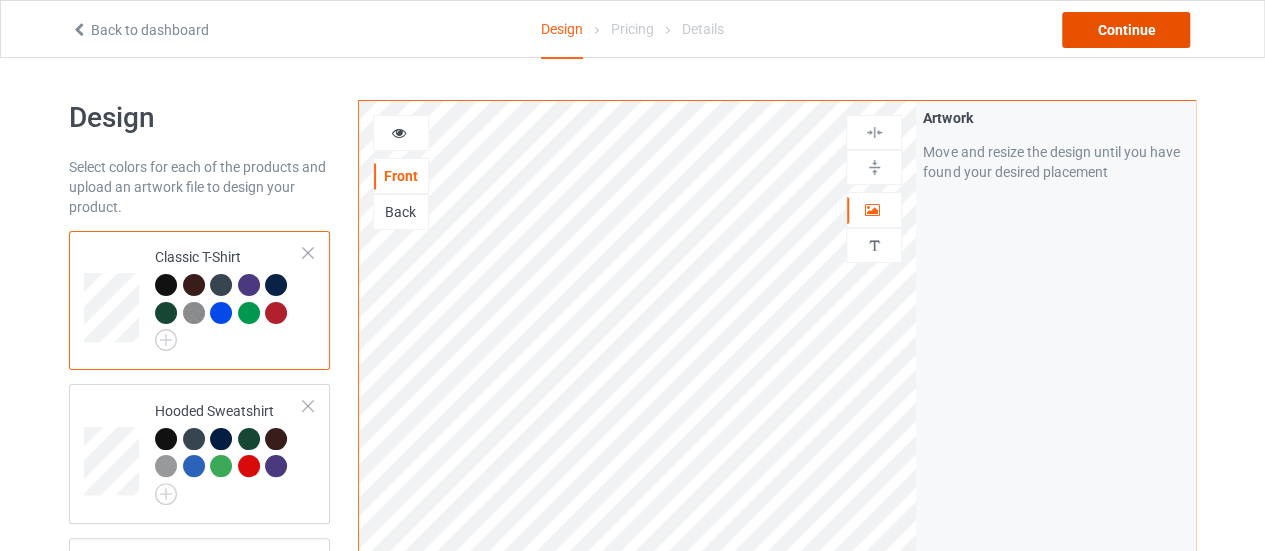 click on "Continue" at bounding box center (1126, 30) 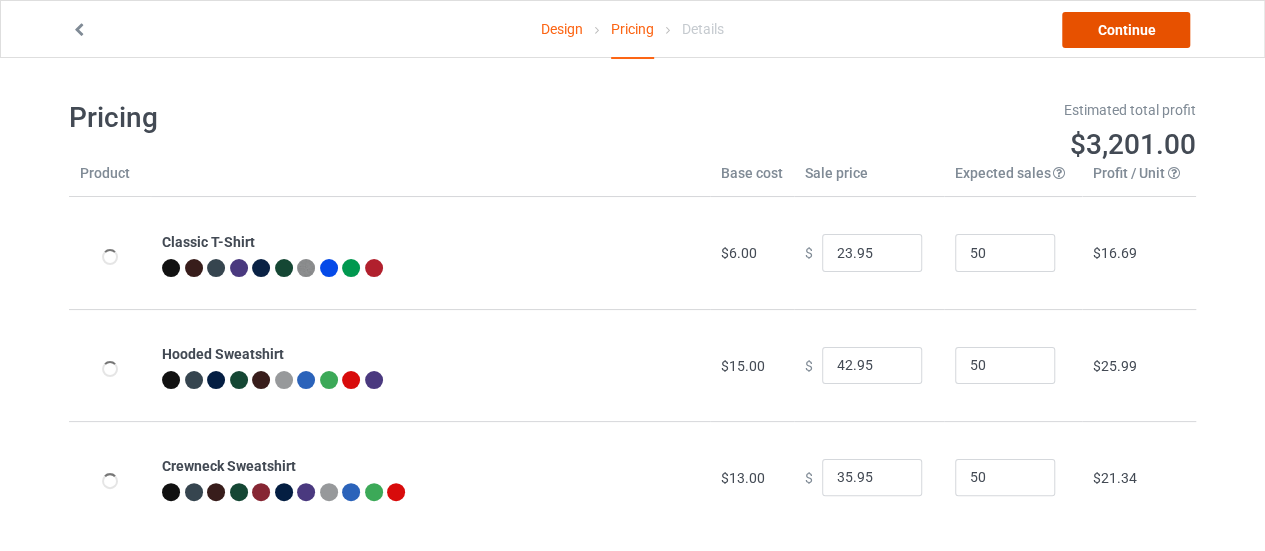 click on "Continue" at bounding box center [1126, 30] 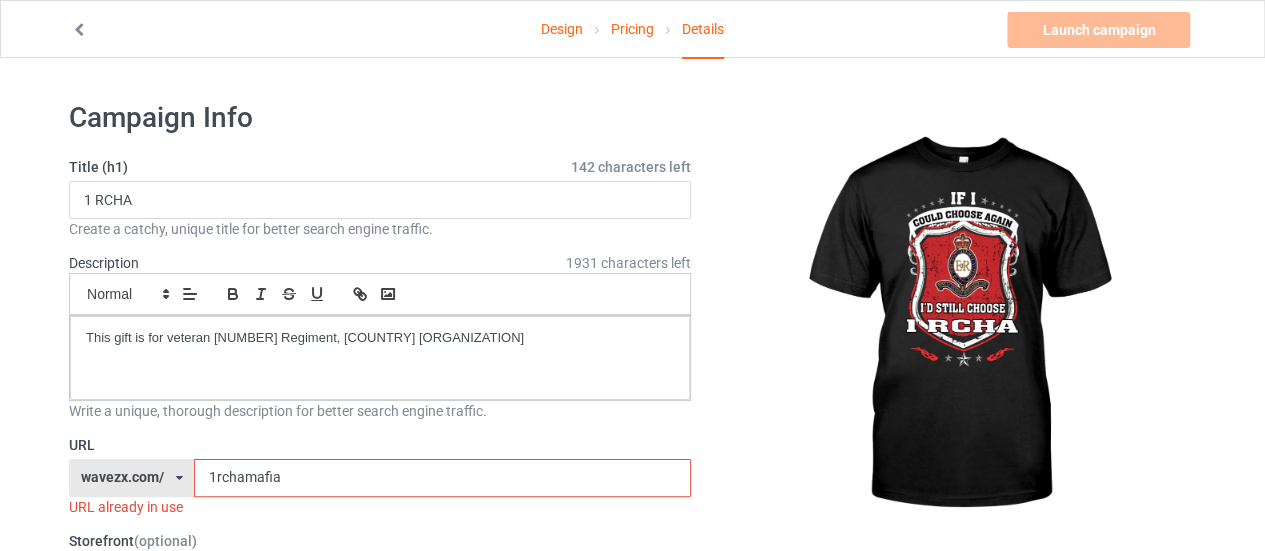 click on "1rchamafia" at bounding box center [442, 478] 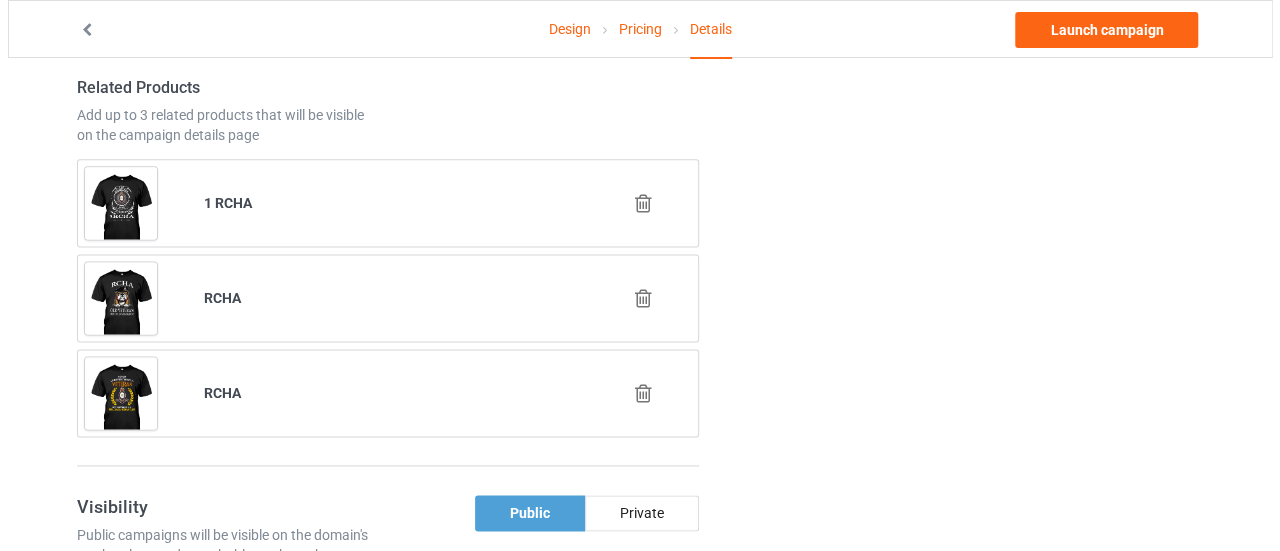 scroll, scrollTop: 1204, scrollLeft: 0, axis: vertical 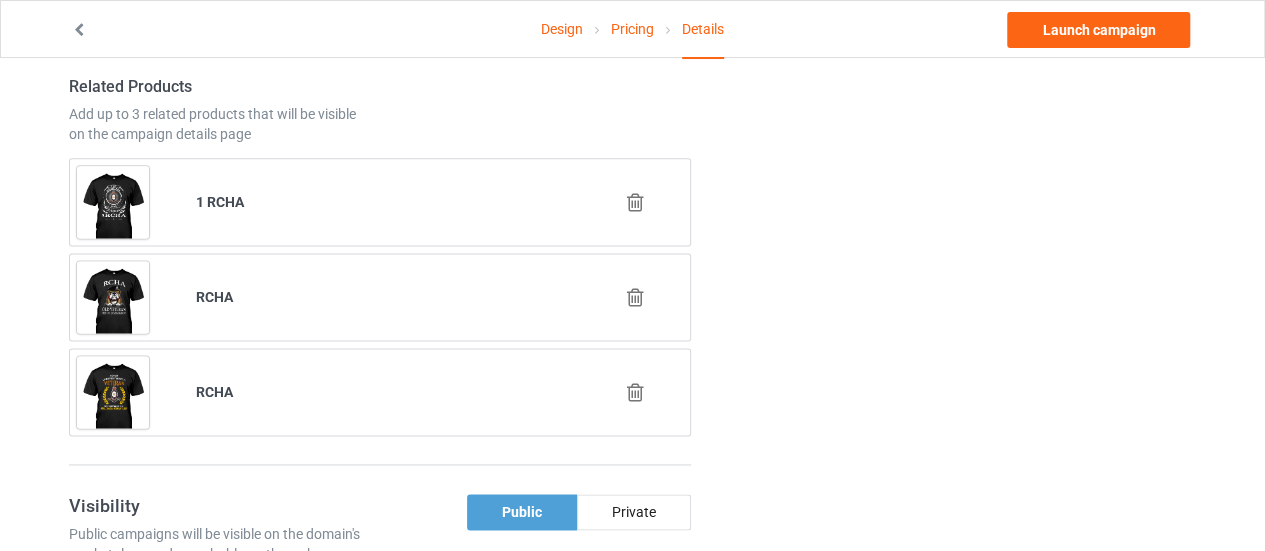 type on "1rchachoose" 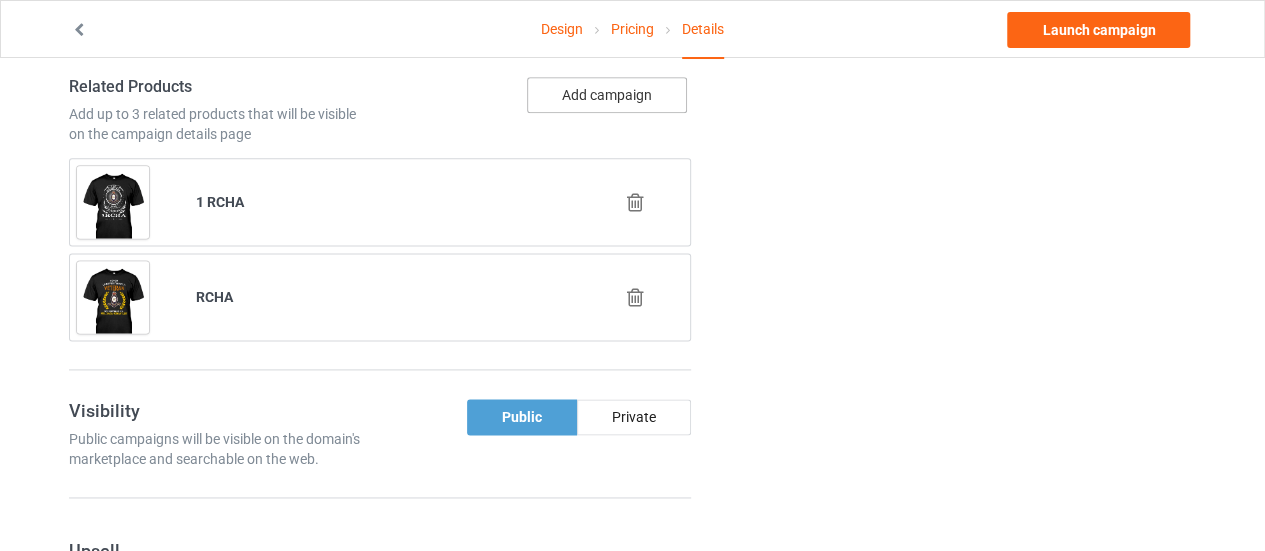 click on "Add campaign" at bounding box center (607, 95) 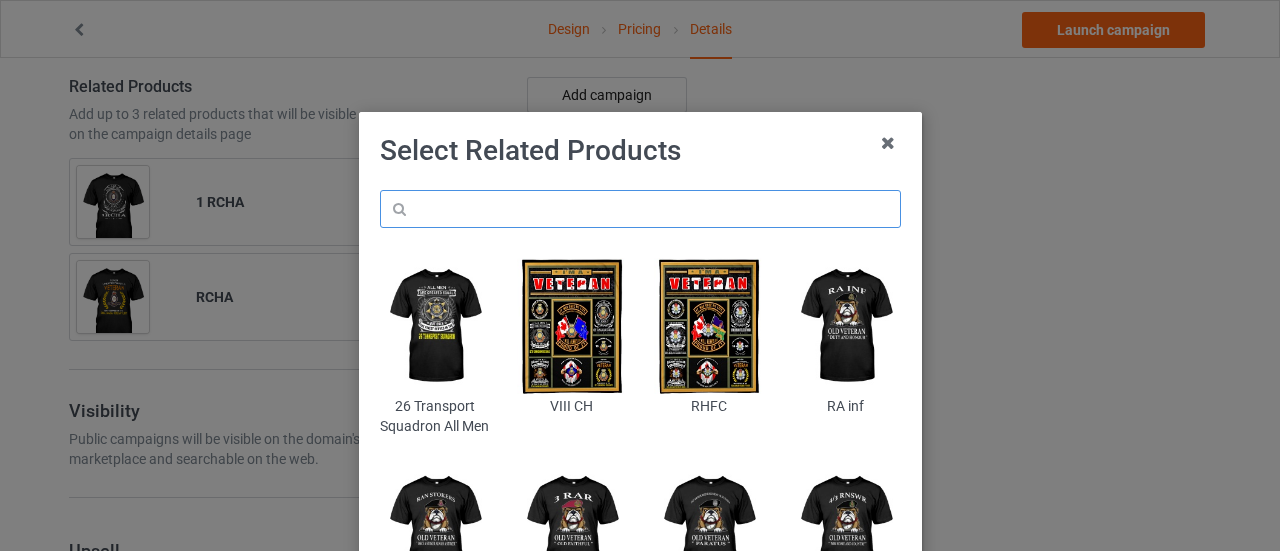 click at bounding box center (640, 209) 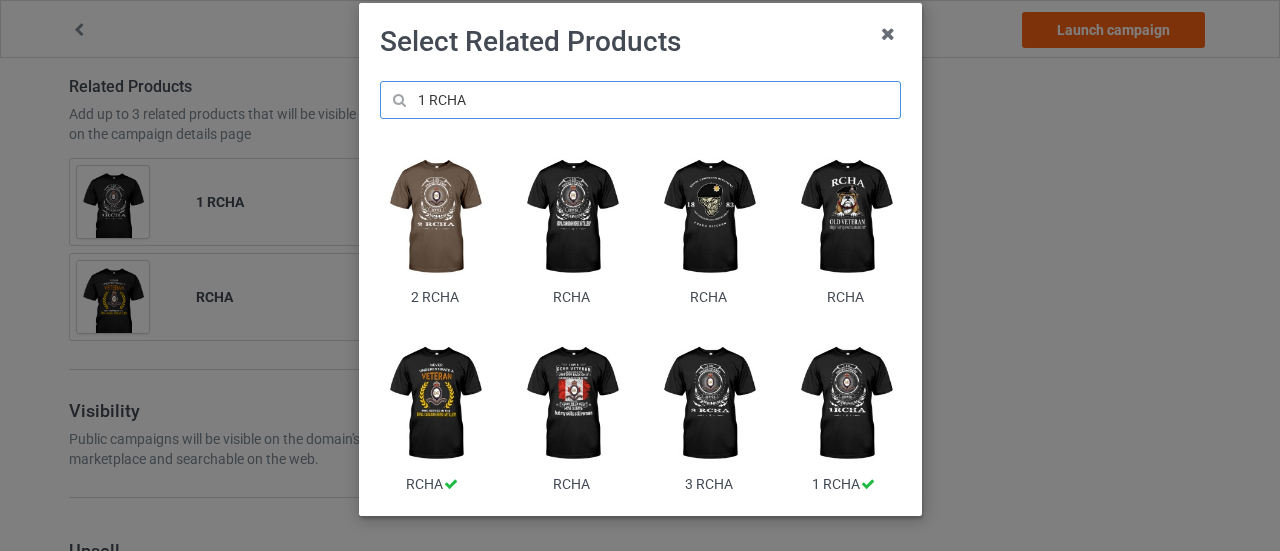 scroll, scrollTop: 110, scrollLeft: 0, axis: vertical 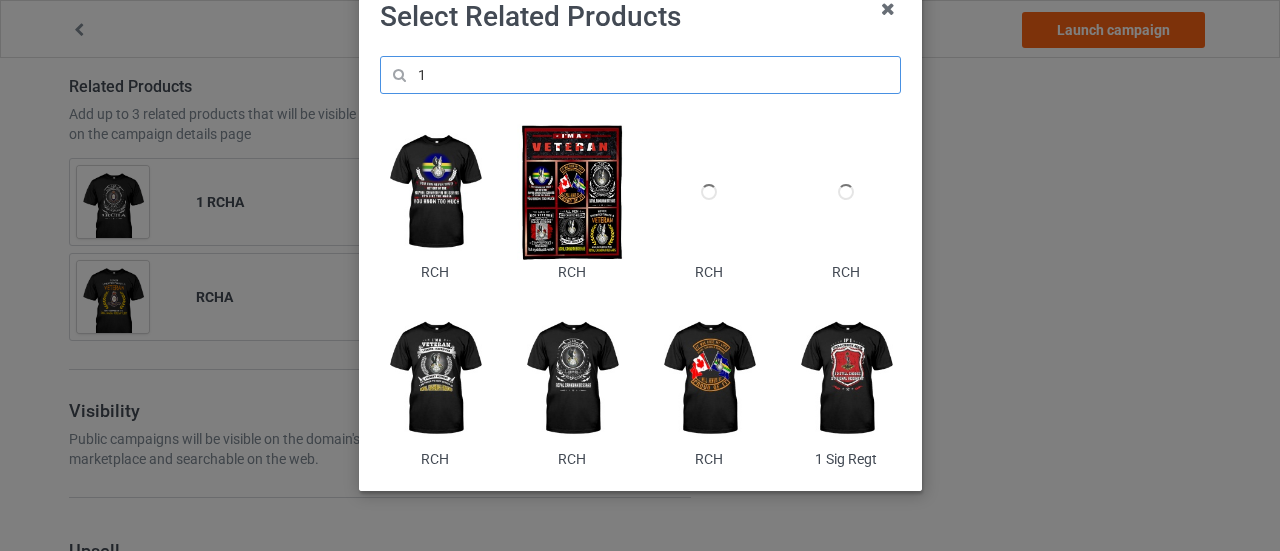 type on "1" 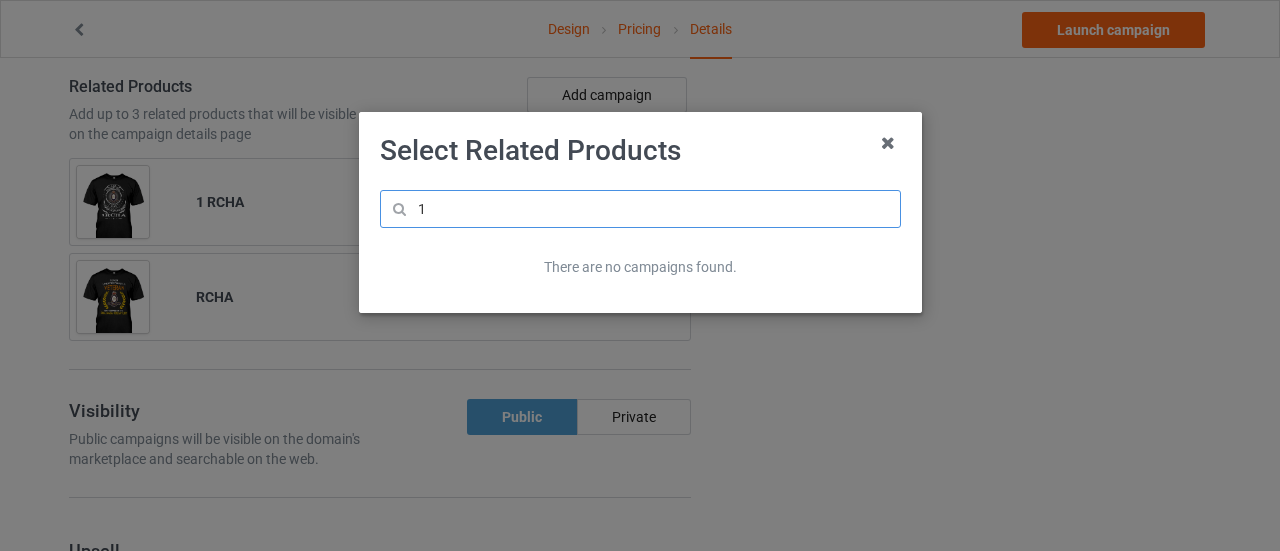 scroll, scrollTop: 0, scrollLeft: 0, axis: both 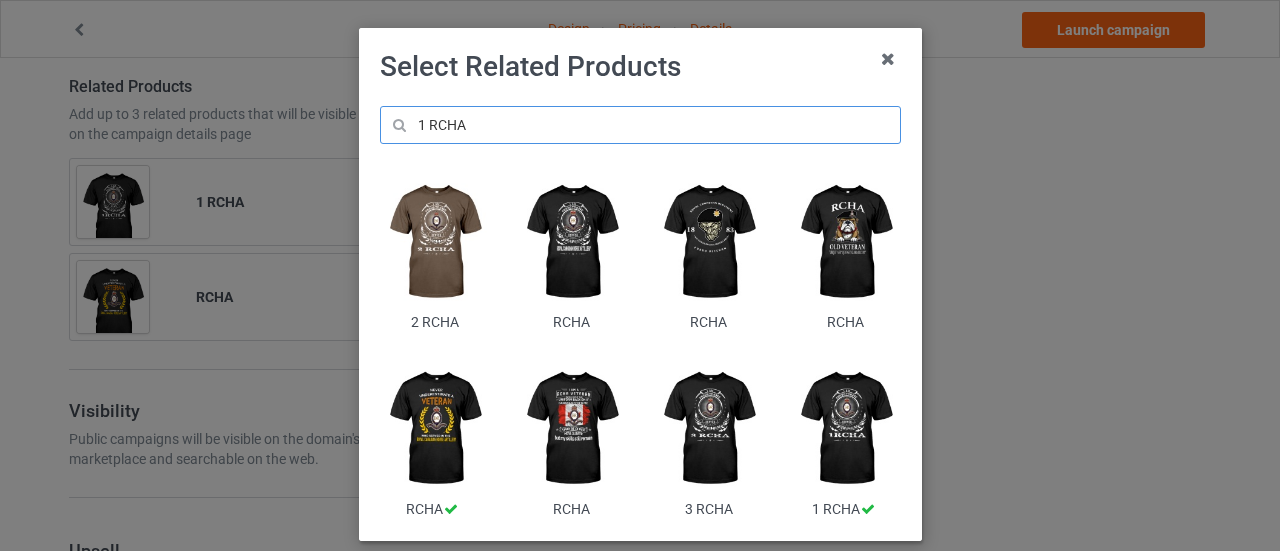 type on "1 RCHA" 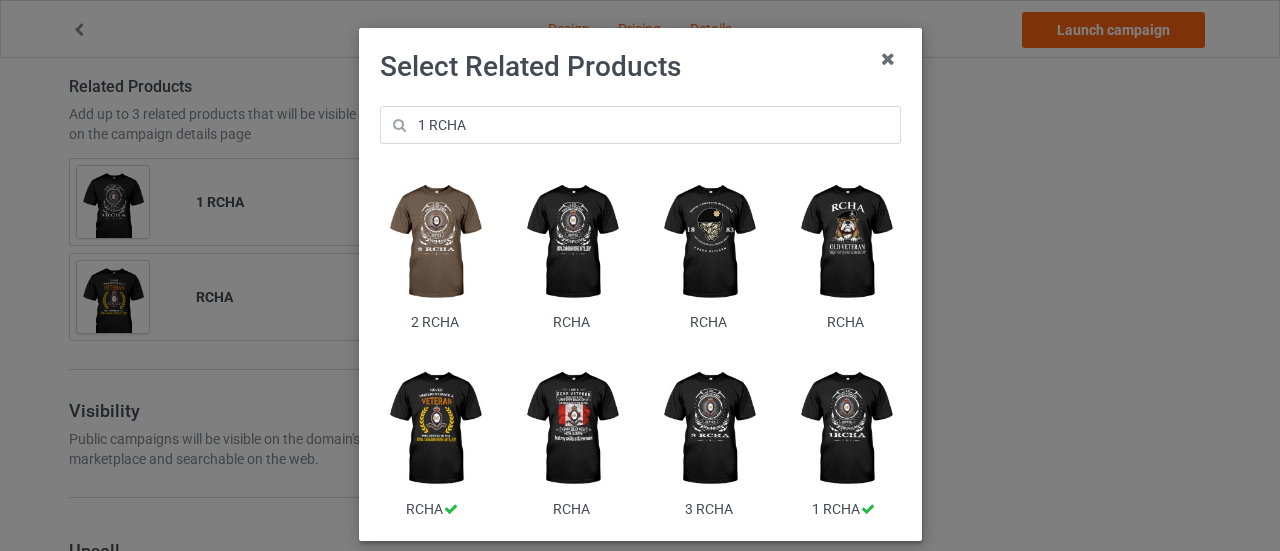 click at bounding box center (845, 242) 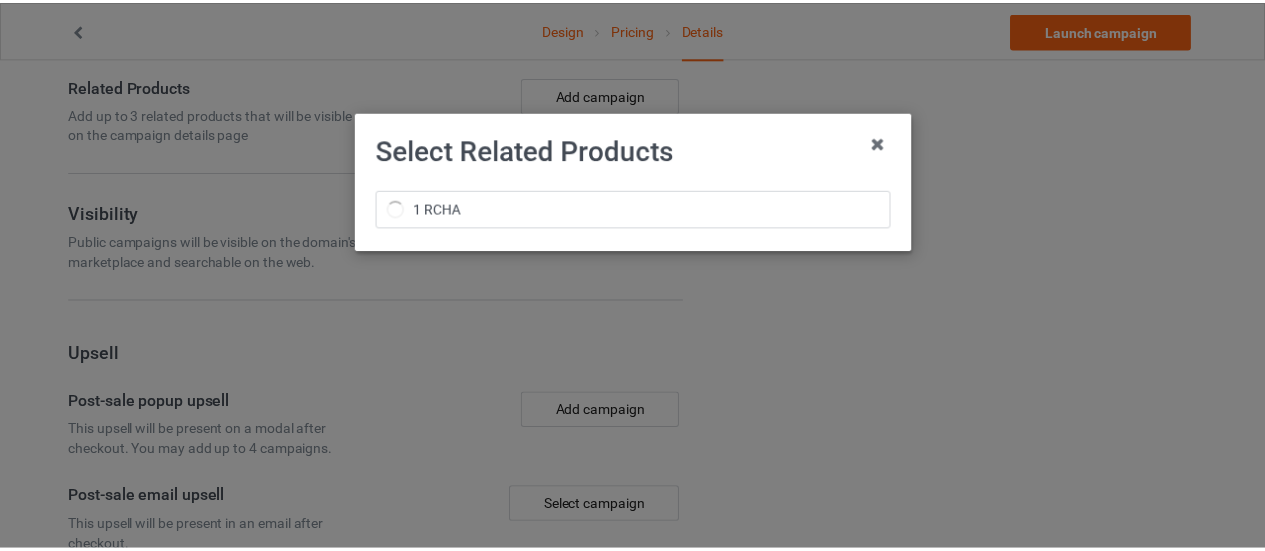 scroll, scrollTop: 0, scrollLeft: 0, axis: both 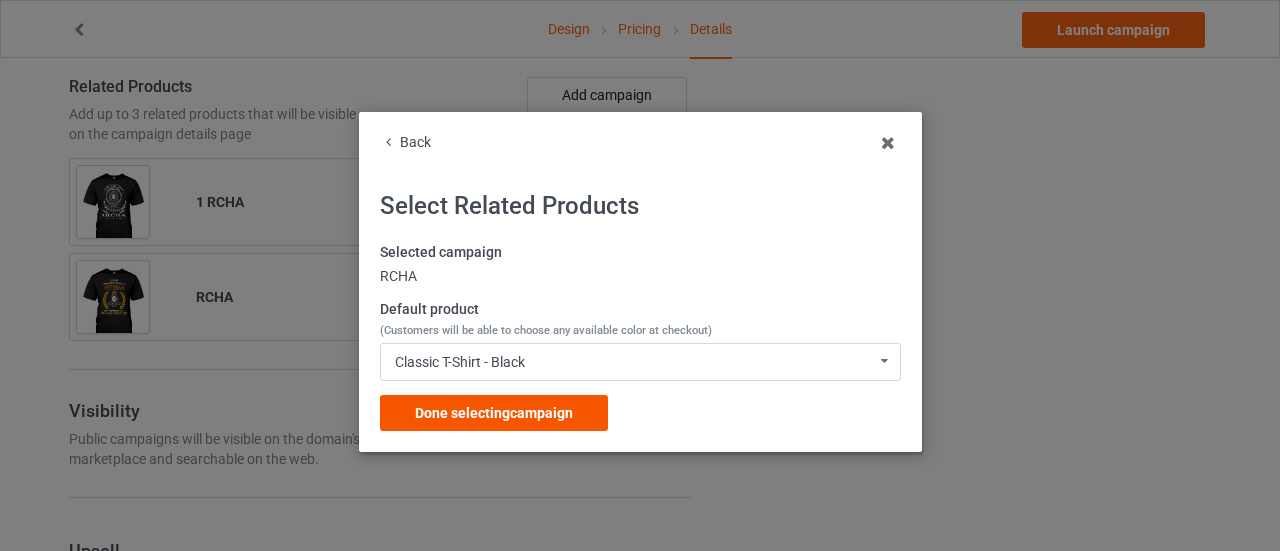 click on "Done selecting  campaign" at bounding box center (494, 413) 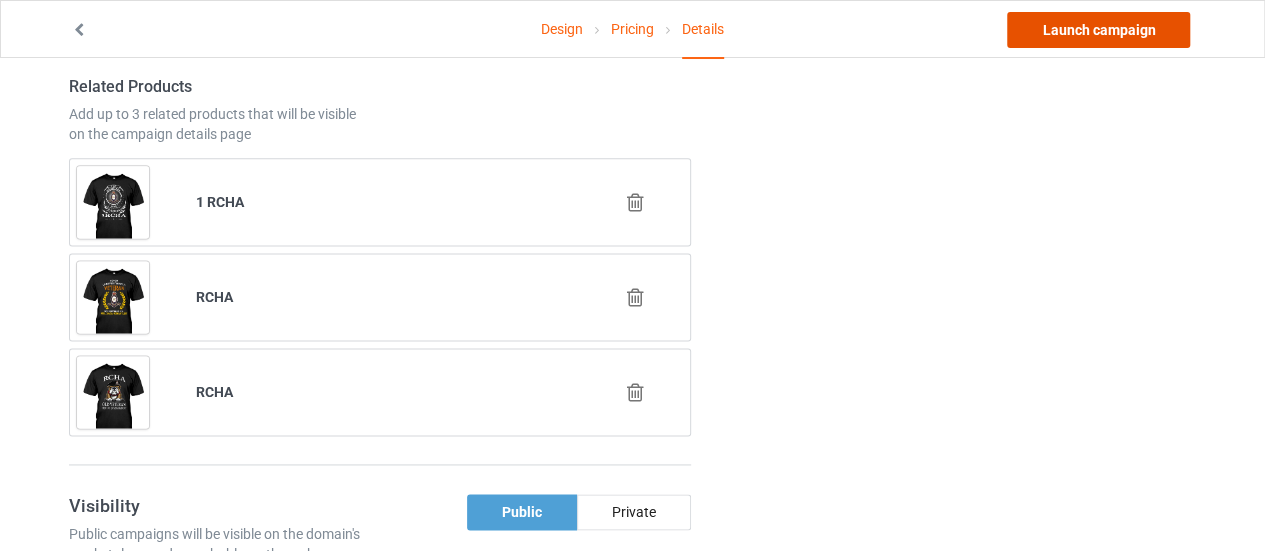 click on "Launch campaign" at bounding box center (1098, 30) 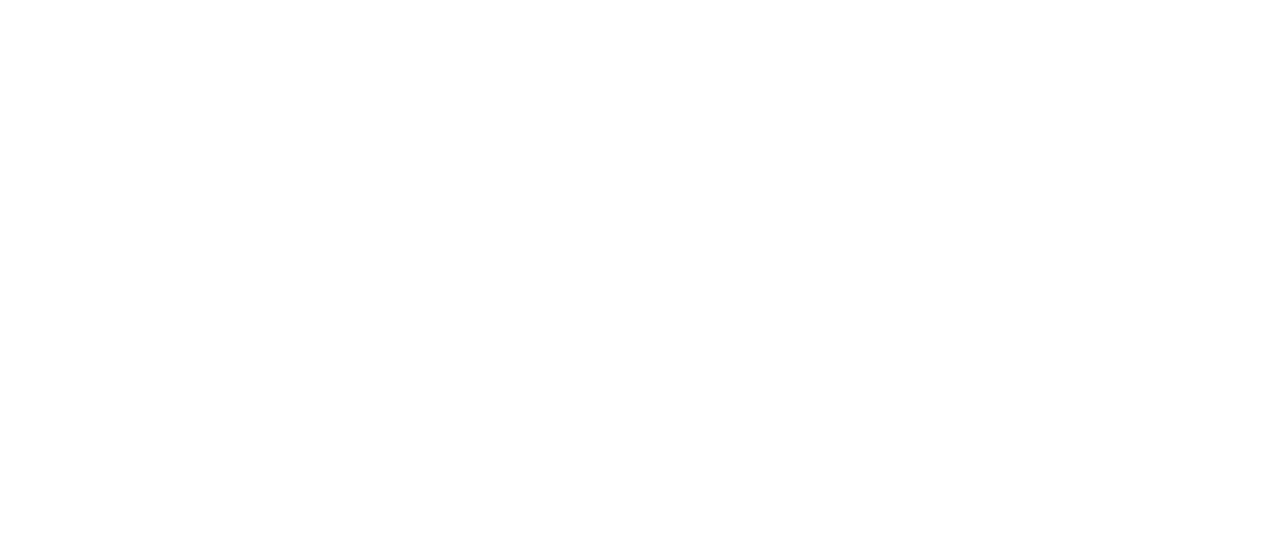 scroll, scrollTop: 0, scrollLeft: 0, axis: both 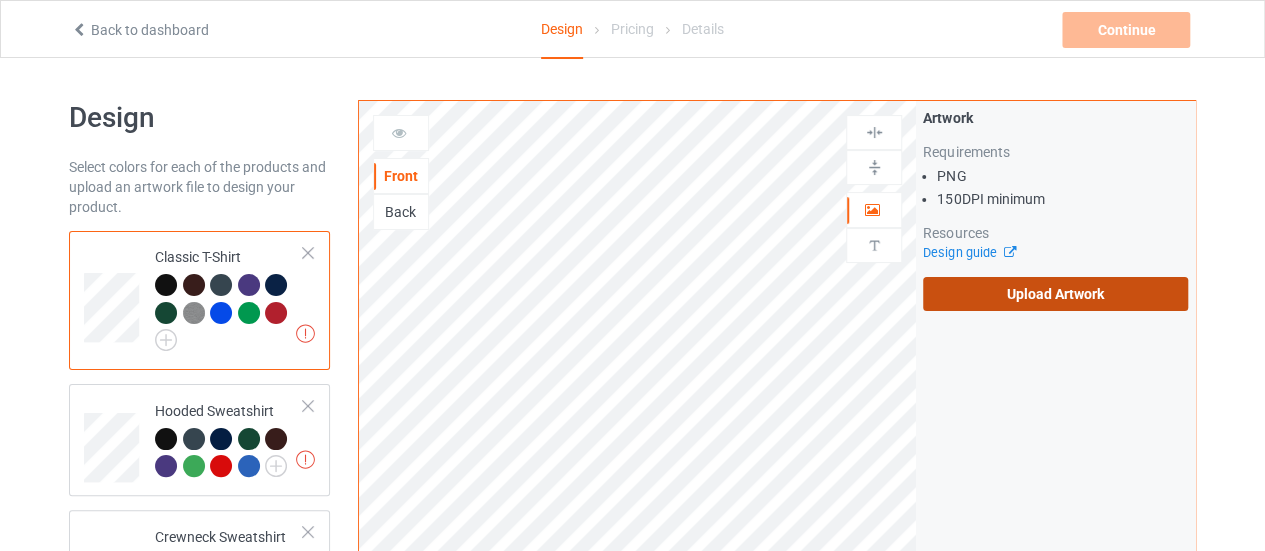 click on "Upload Artwork" at bounding box center (1055, 294) 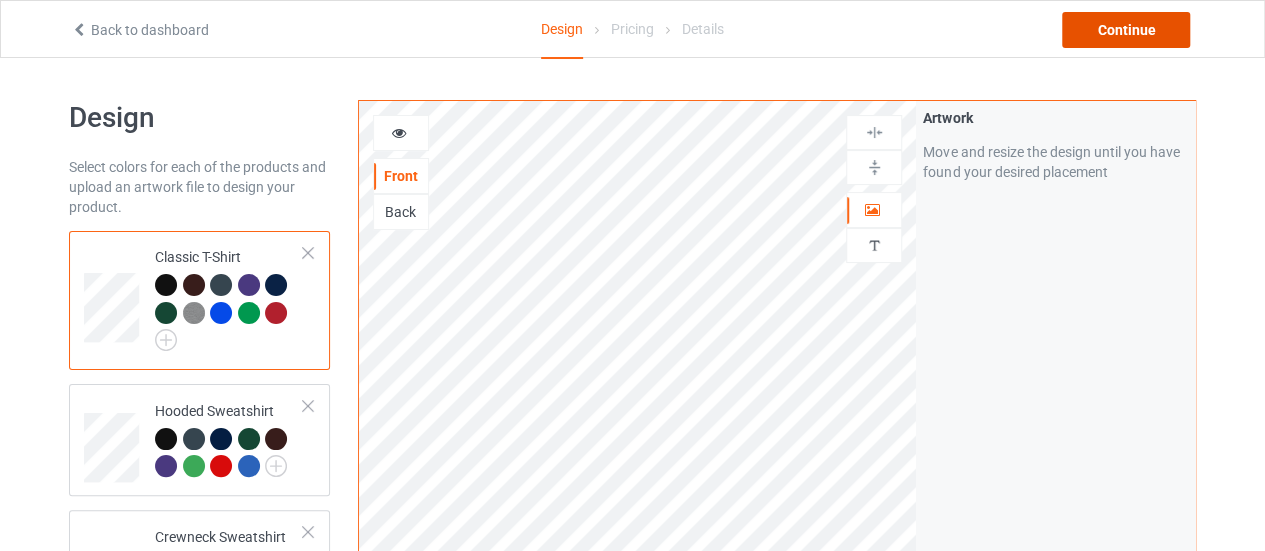 click on "Continue" at bounding box center [1126, 30] 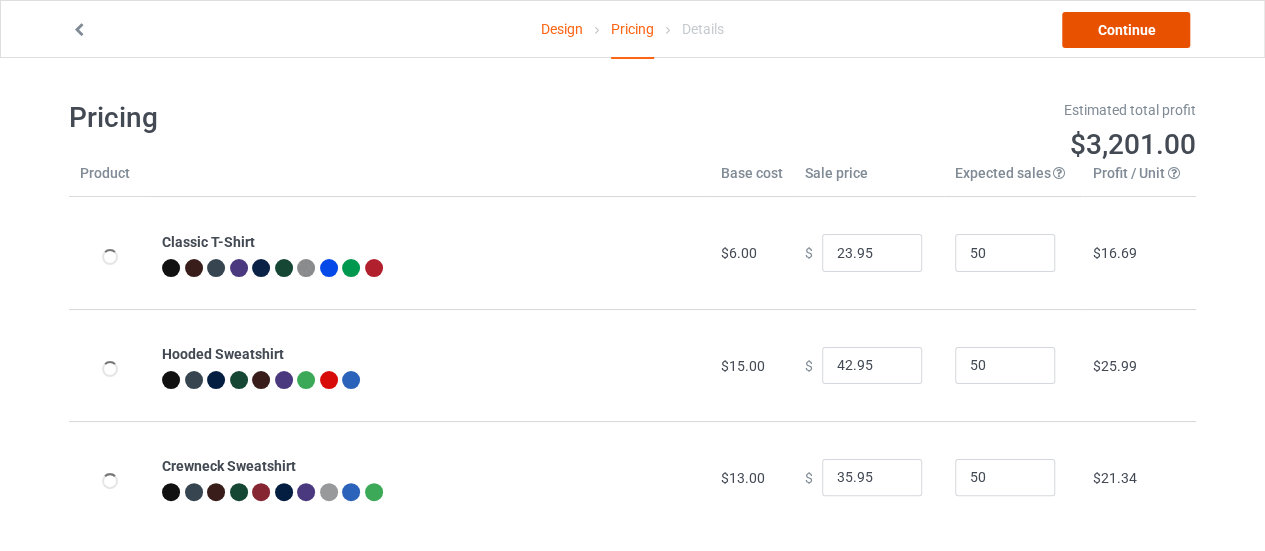 click on "Continue" at bounding box center (1126, 30) 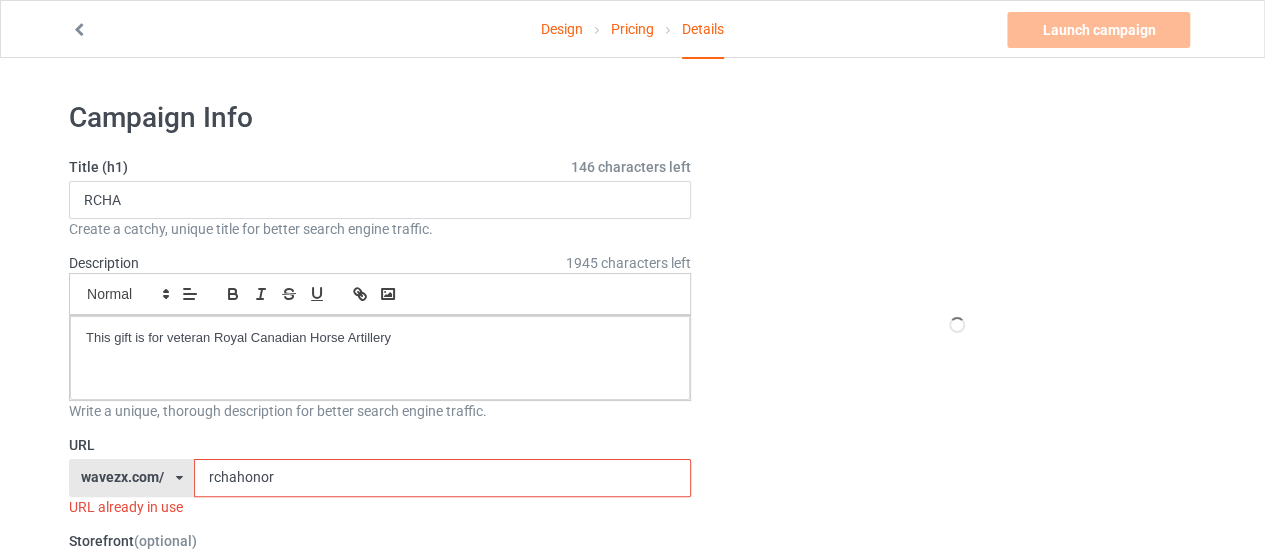 click on "rchahonor" at bounding box center (442, 478) 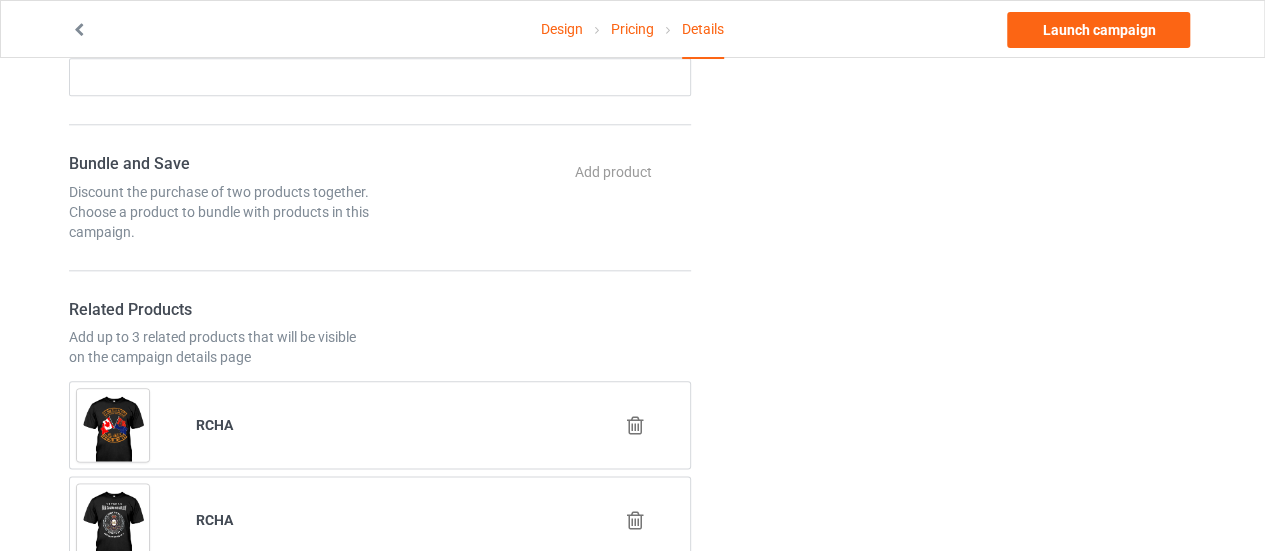 scroll, scrollTop: 1096, scrollLeft: 0, axis: vertical 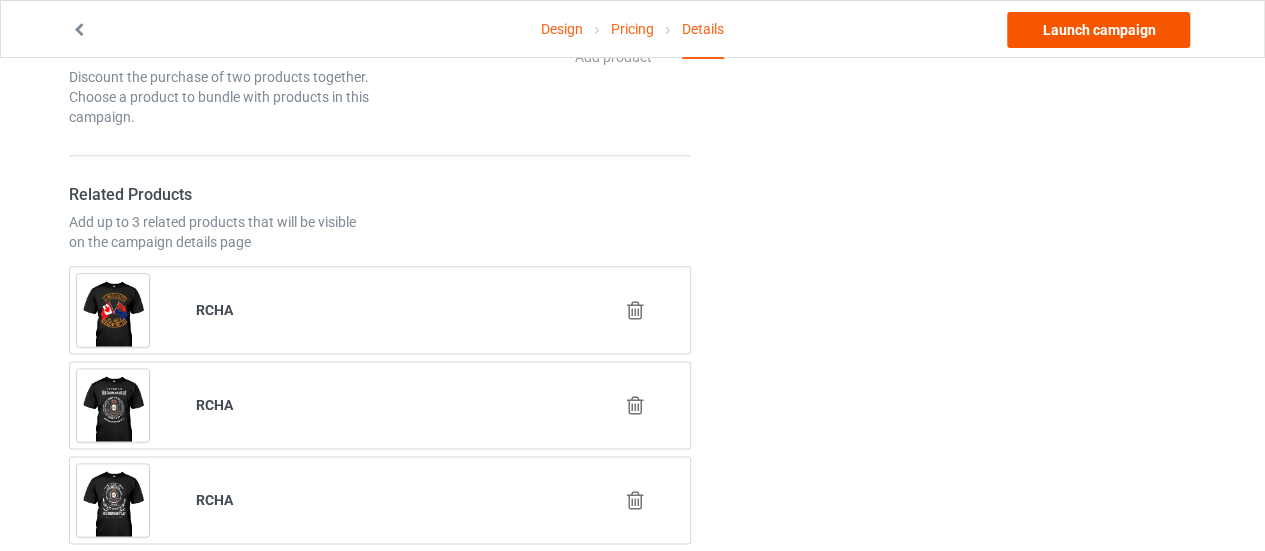 type on "rchachoose" 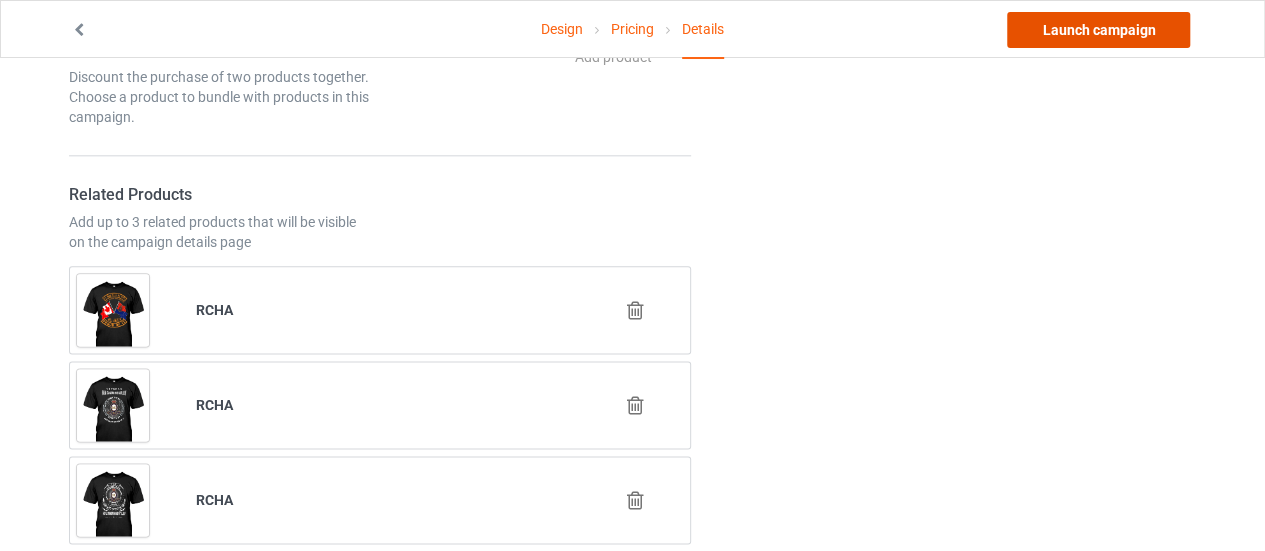 click on "Launch campaign" at bounding box center [1098, 30] 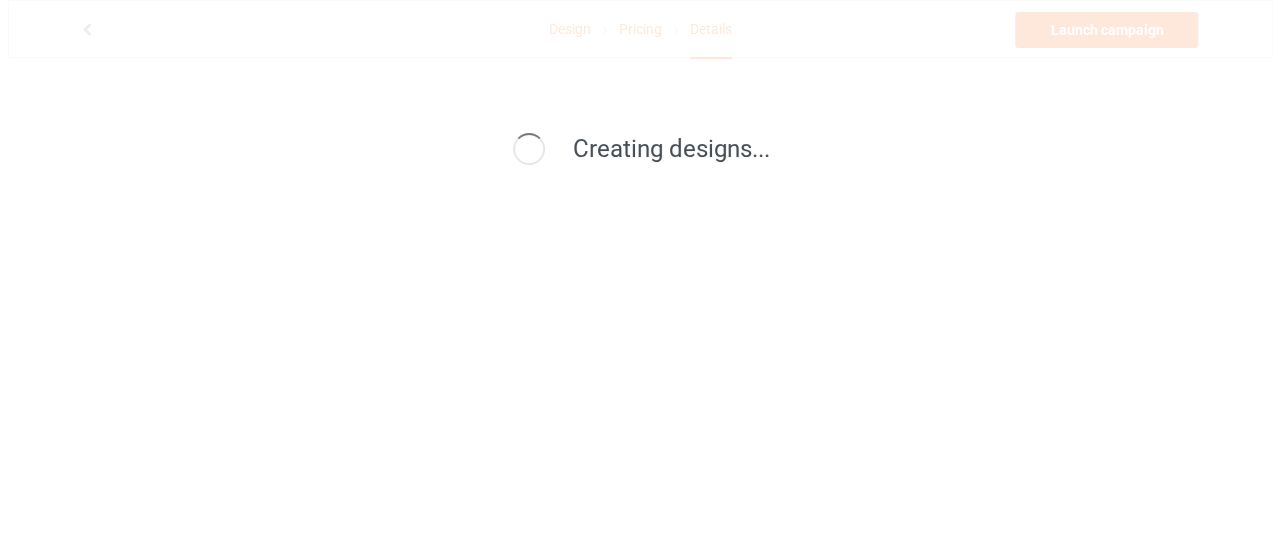 scroll, scrollTop: 0, scrollLeft: 0, axis: both 